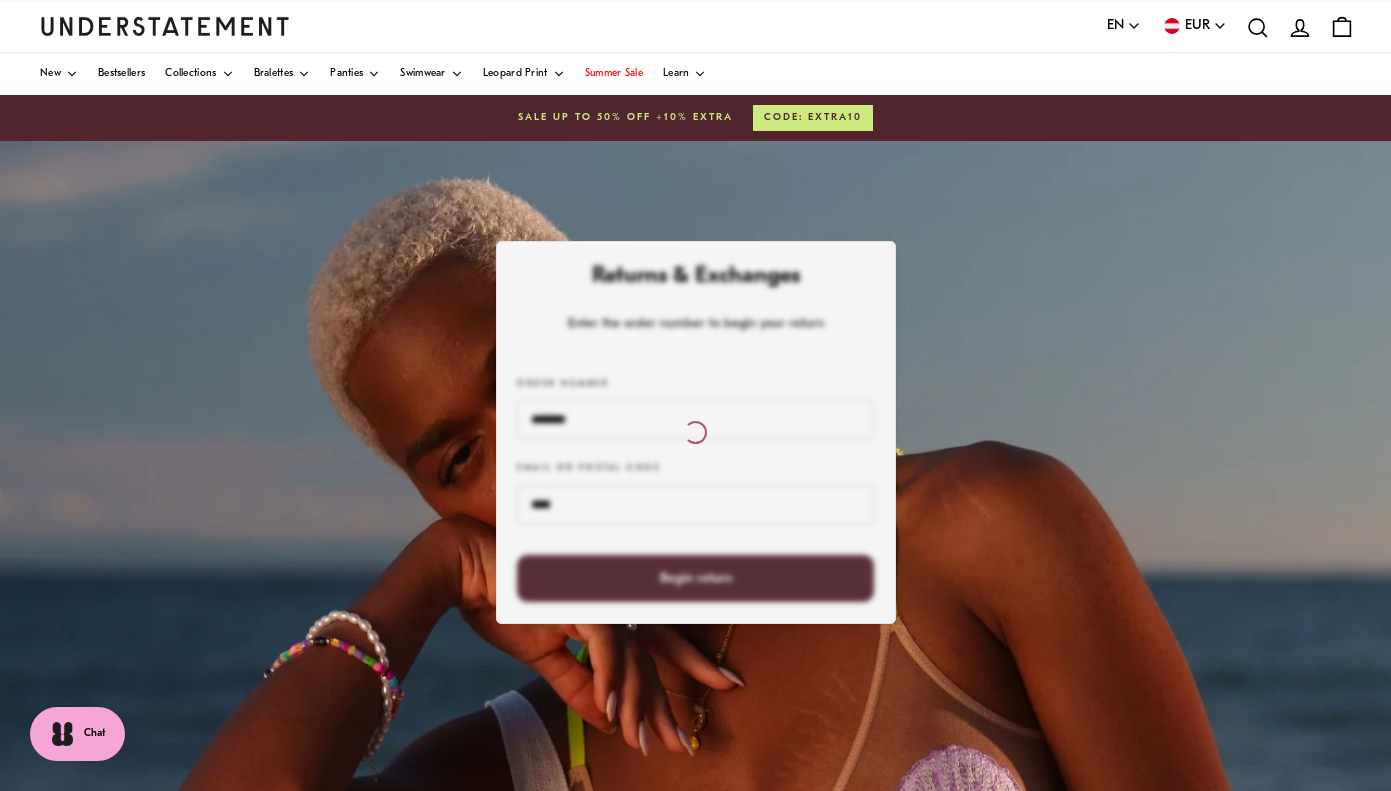 scroll, scrollTop: 0, scrollLeft: 0, axis: both 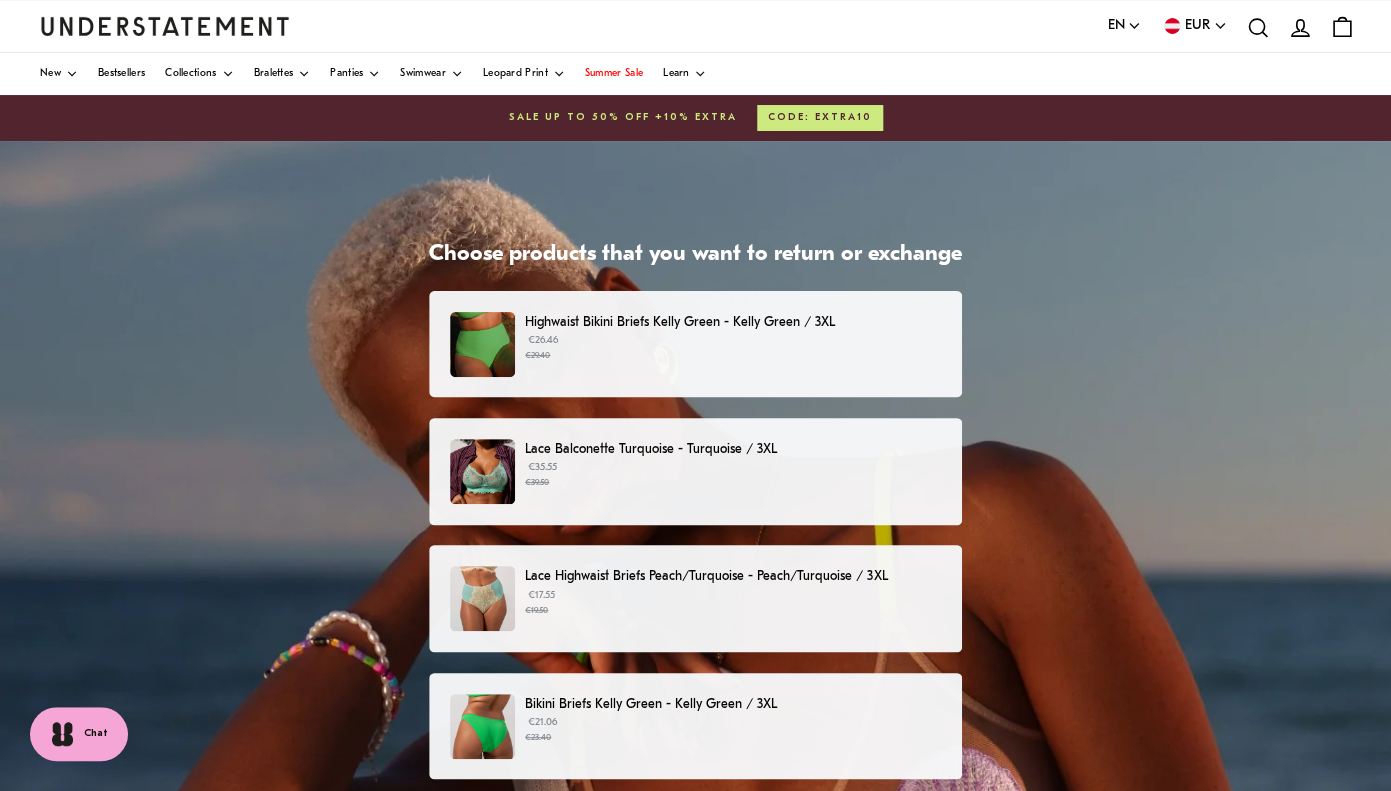 click on "€26.46   €29.40" at bounding box center (733, 348) 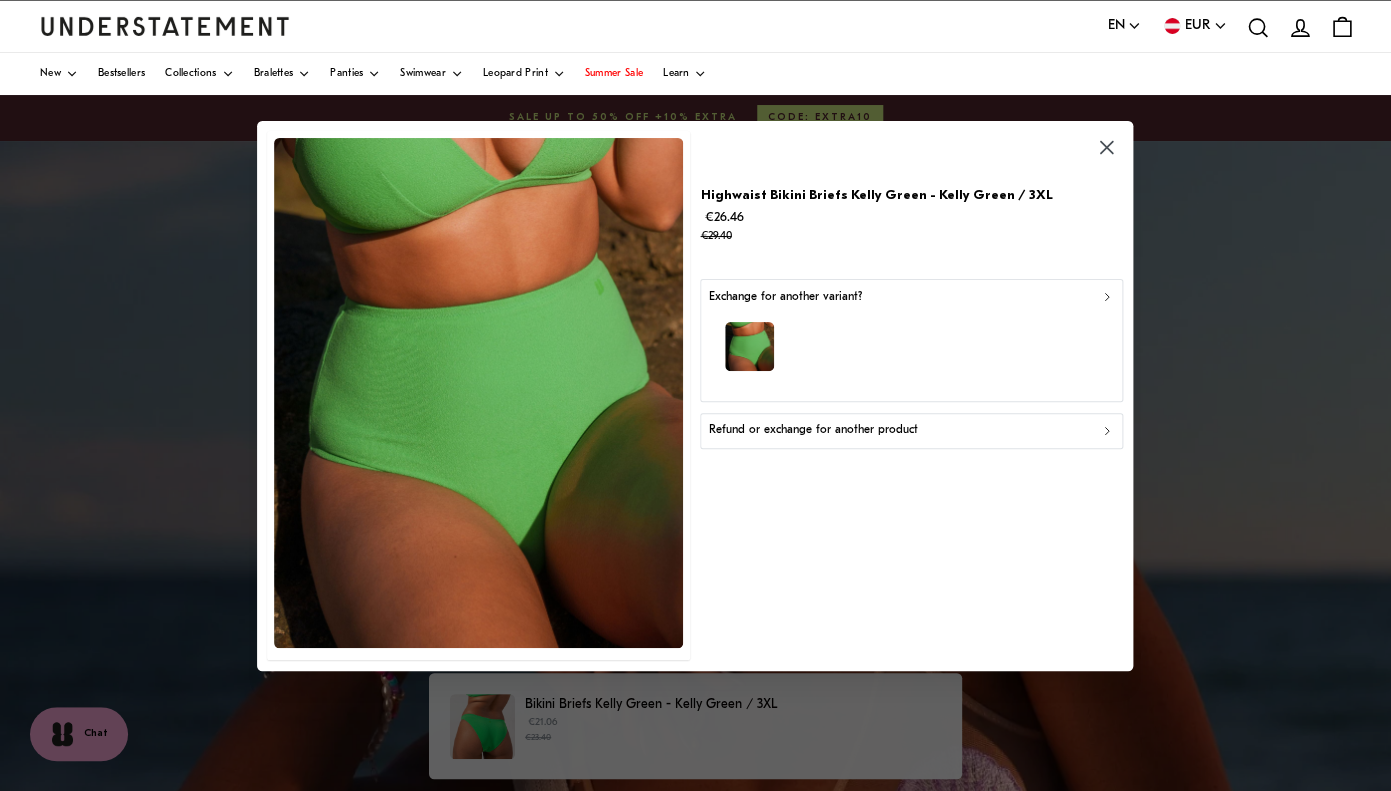 click on "Refund or exchange for another product" at bounding box center [912, 430] 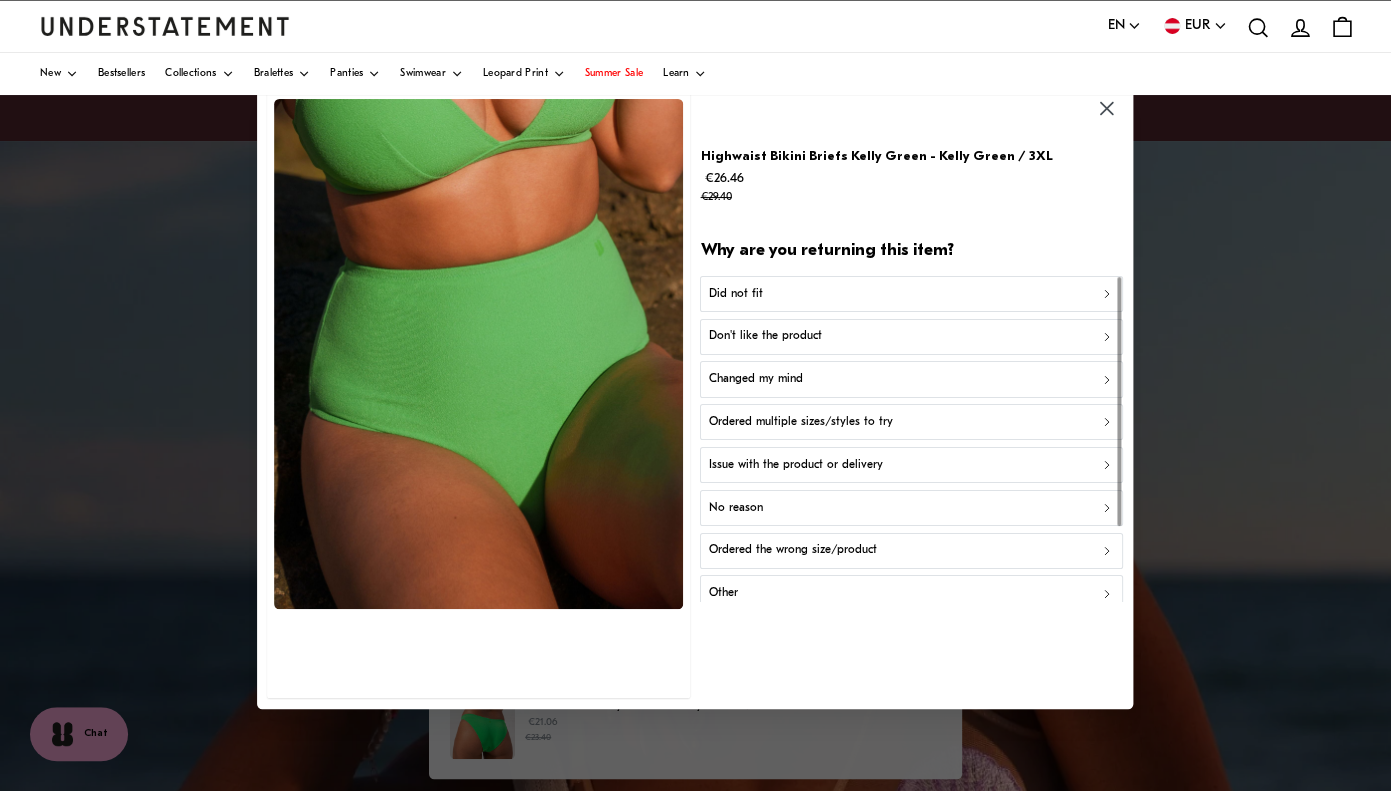 click on "Don't like the product" at bounding box center (765, 337) 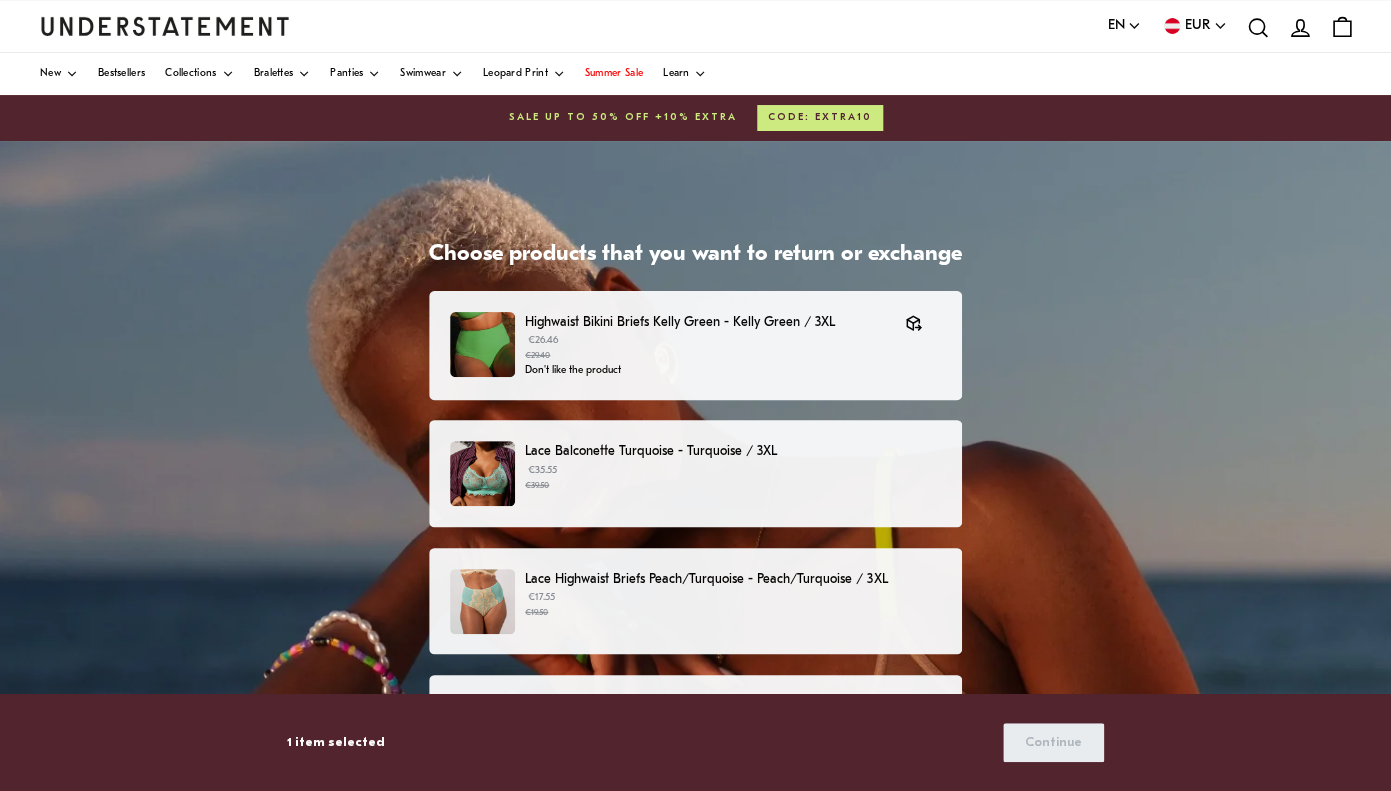click on "Lace Balconette Turquoise - Turquoise / 3XL" at bounding box center (733, 451) 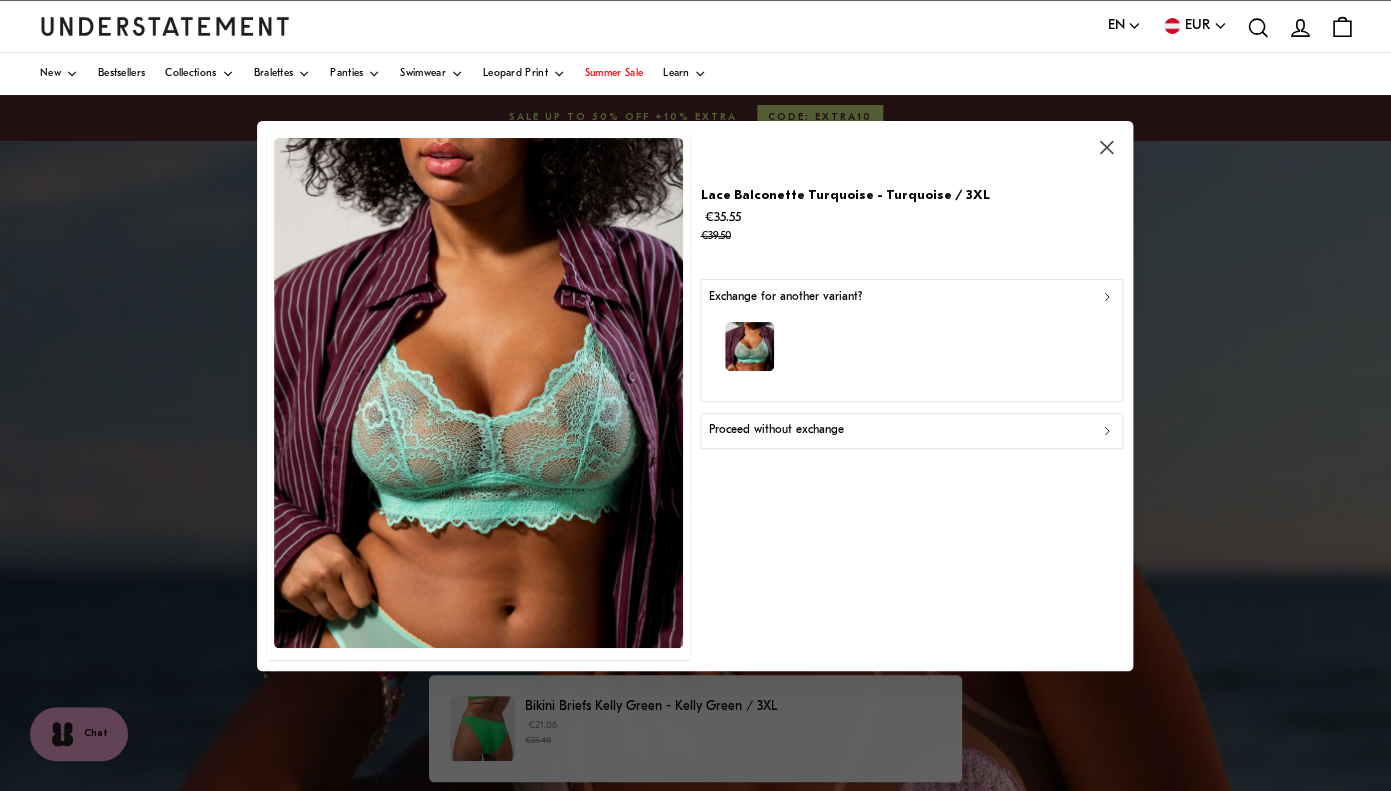 click on "Proceed without exchange" at bounding box center [776, 430] 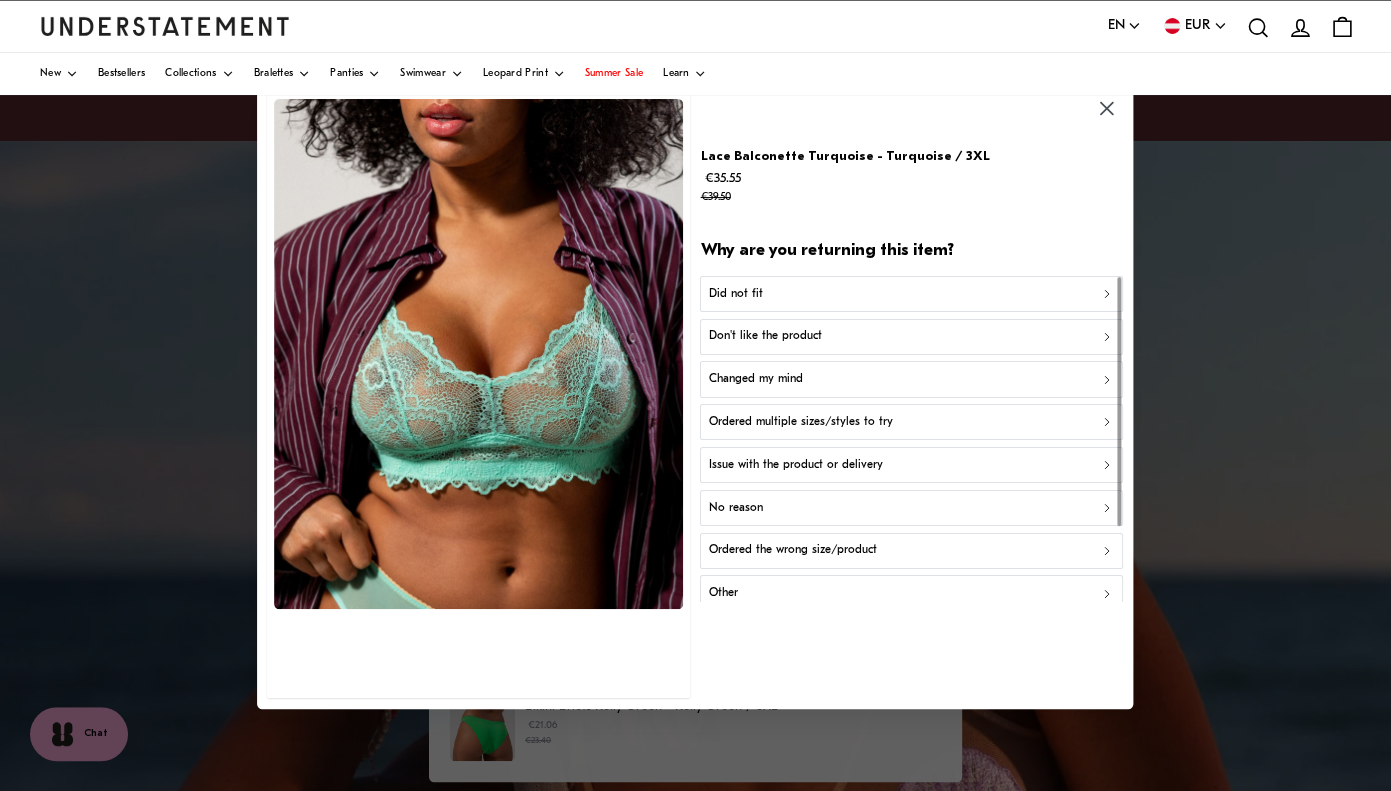 click on "Did not fit" at bounding box center (912, 294) 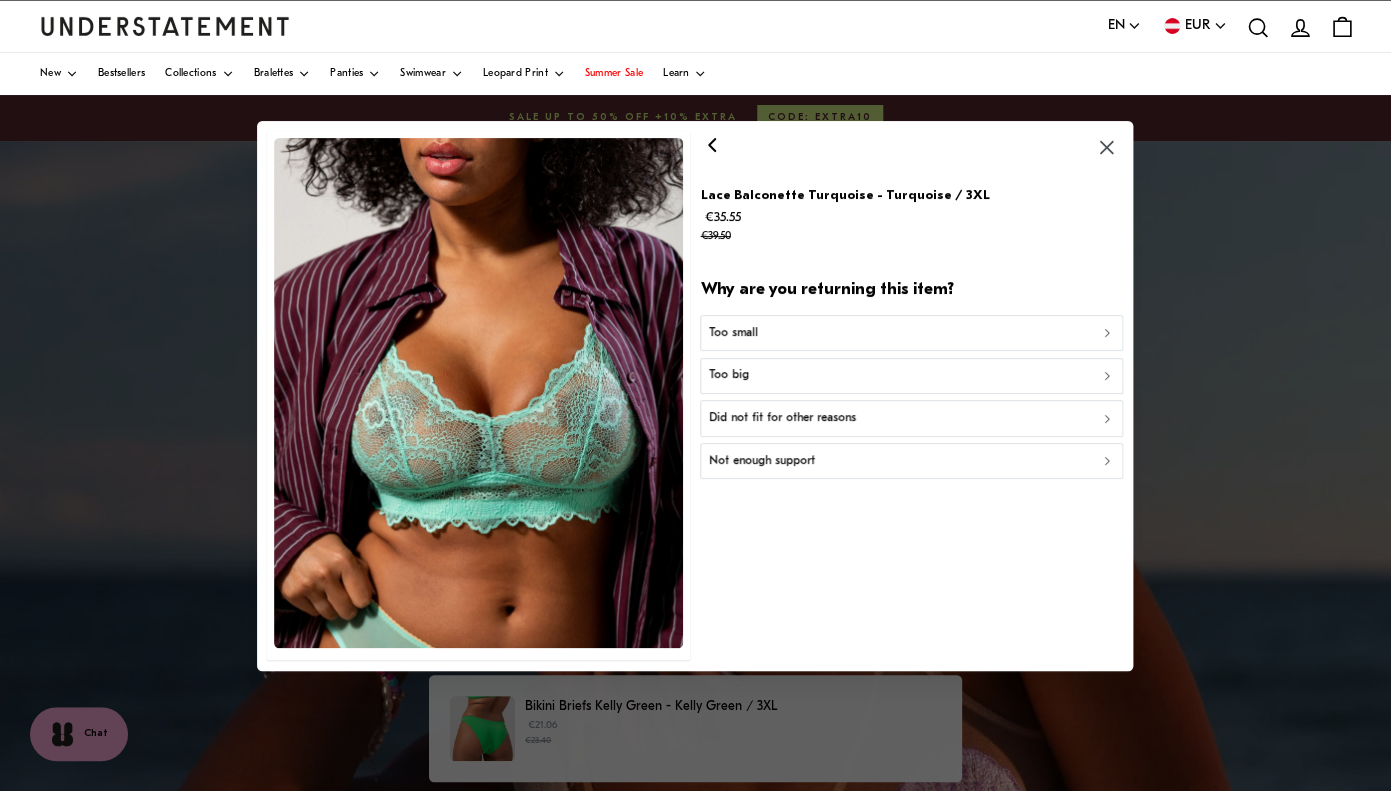 click on "Not enough support" at bounding box center (762, 461) 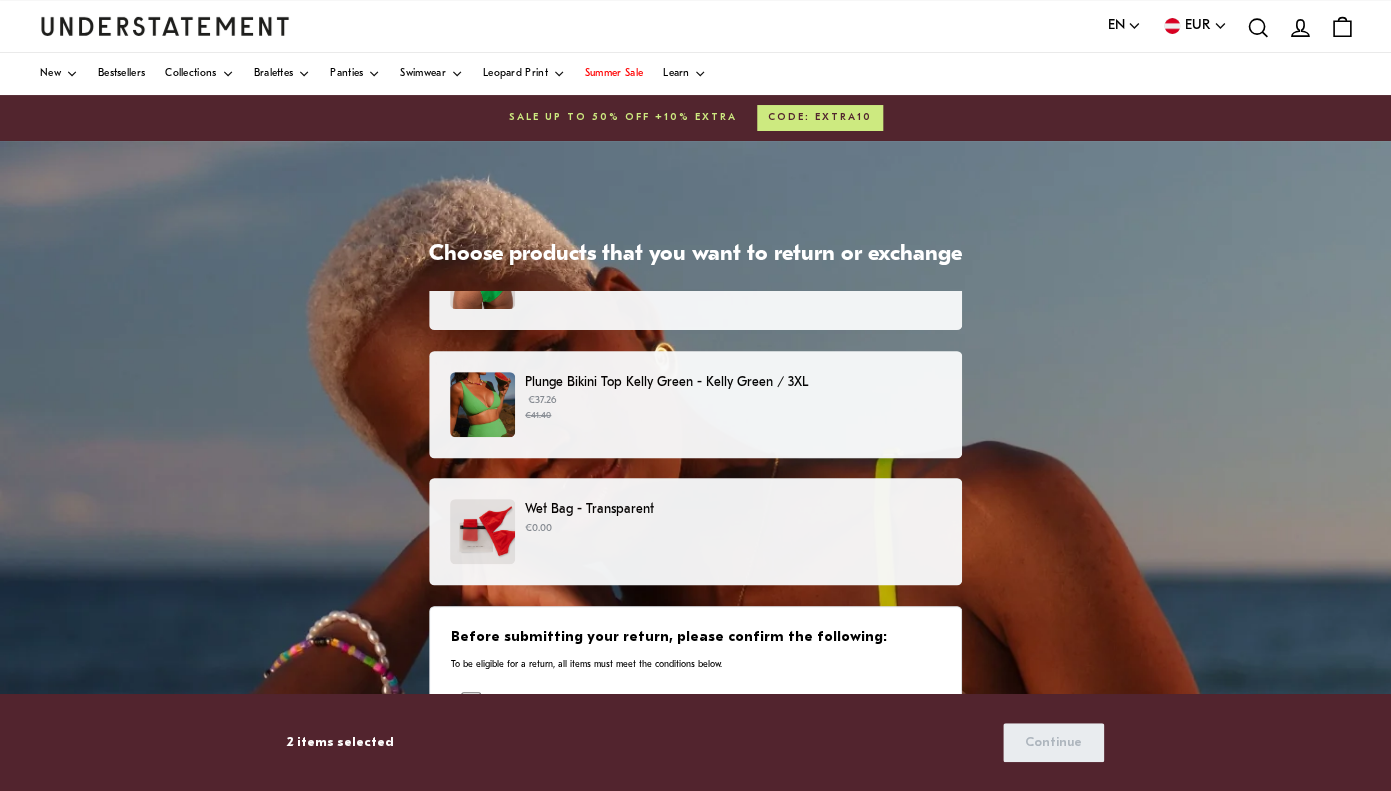 scroll, scrollTop: 473, scrollLeft: 0, axis: vertical 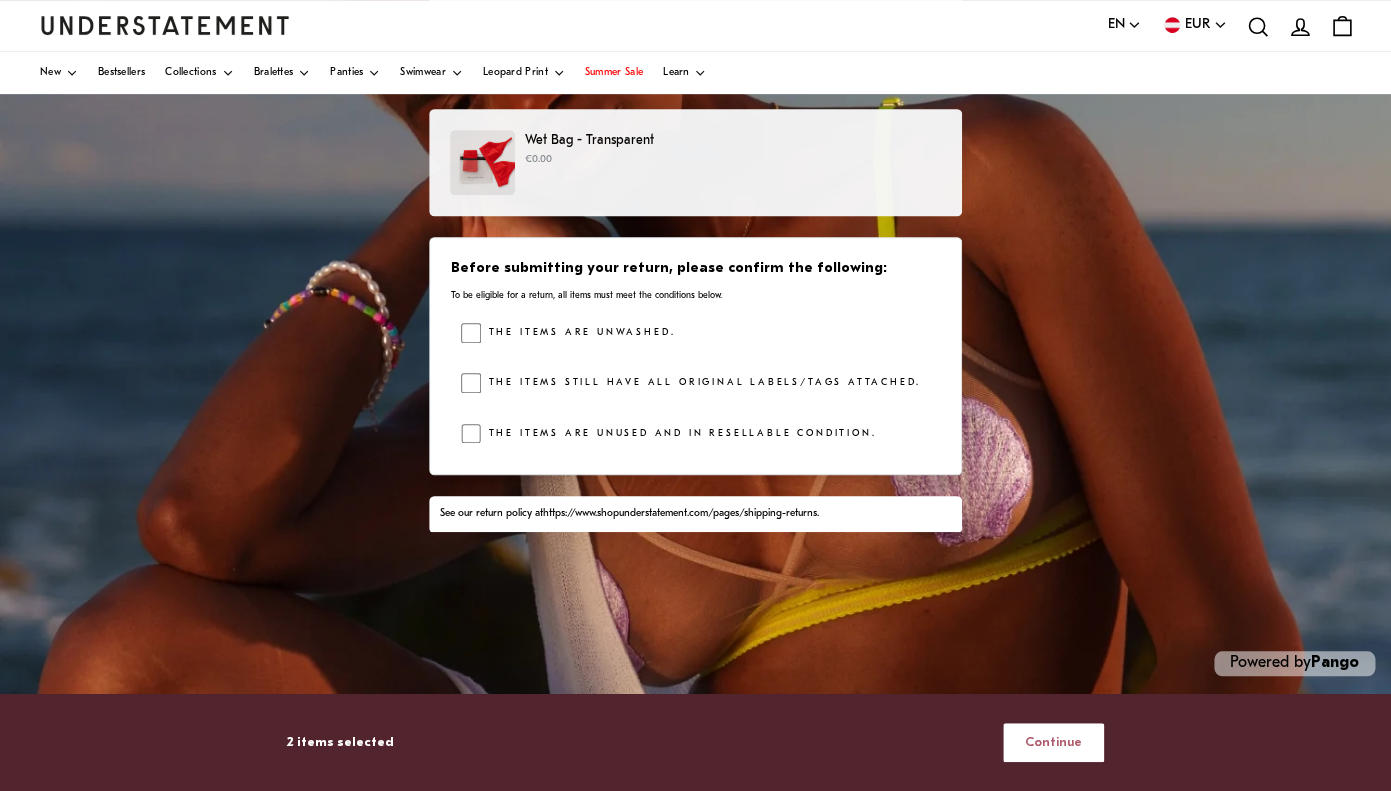 click on "Continue" at bounding box center (1053, 742) 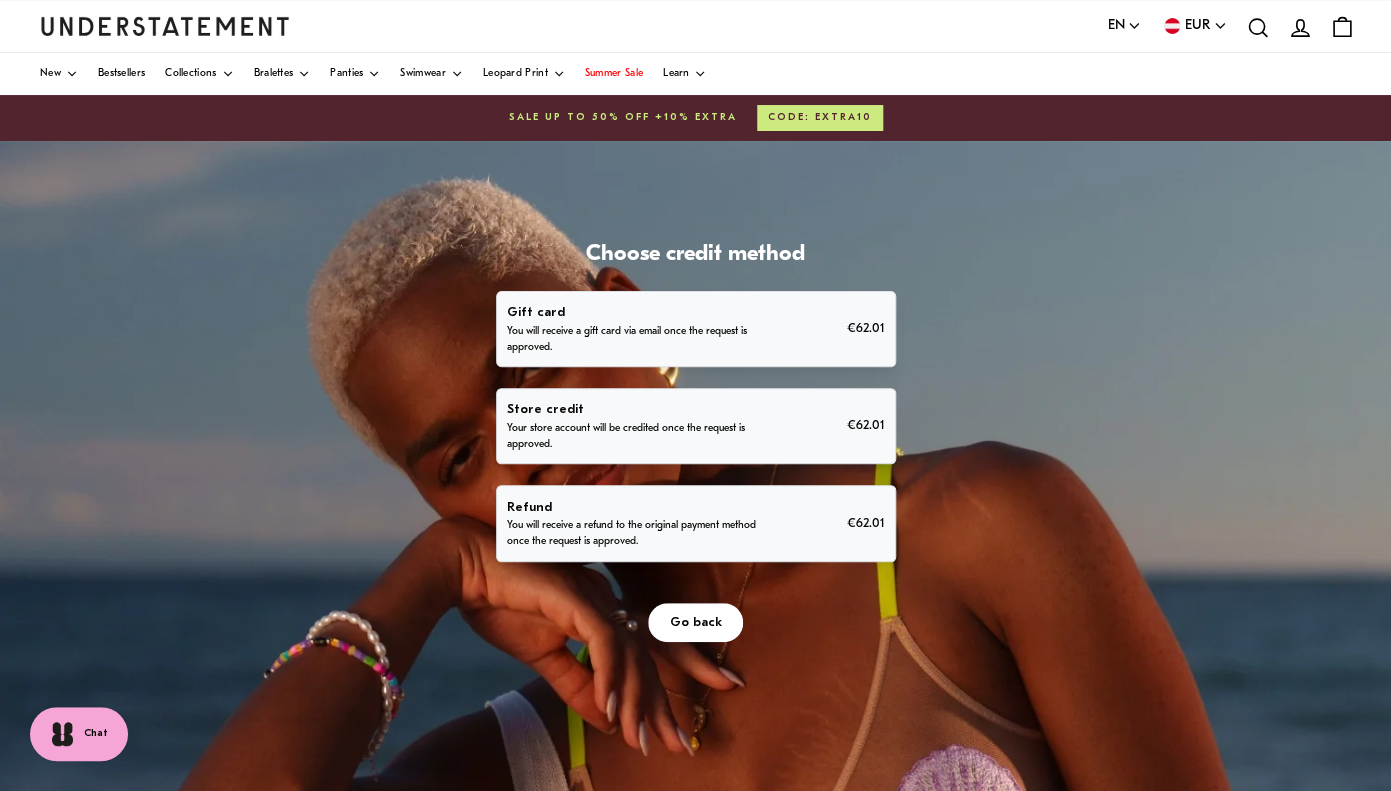 click on "You will receive a refund to the original payment method once the request is approved." at bounding box center [635, 534] 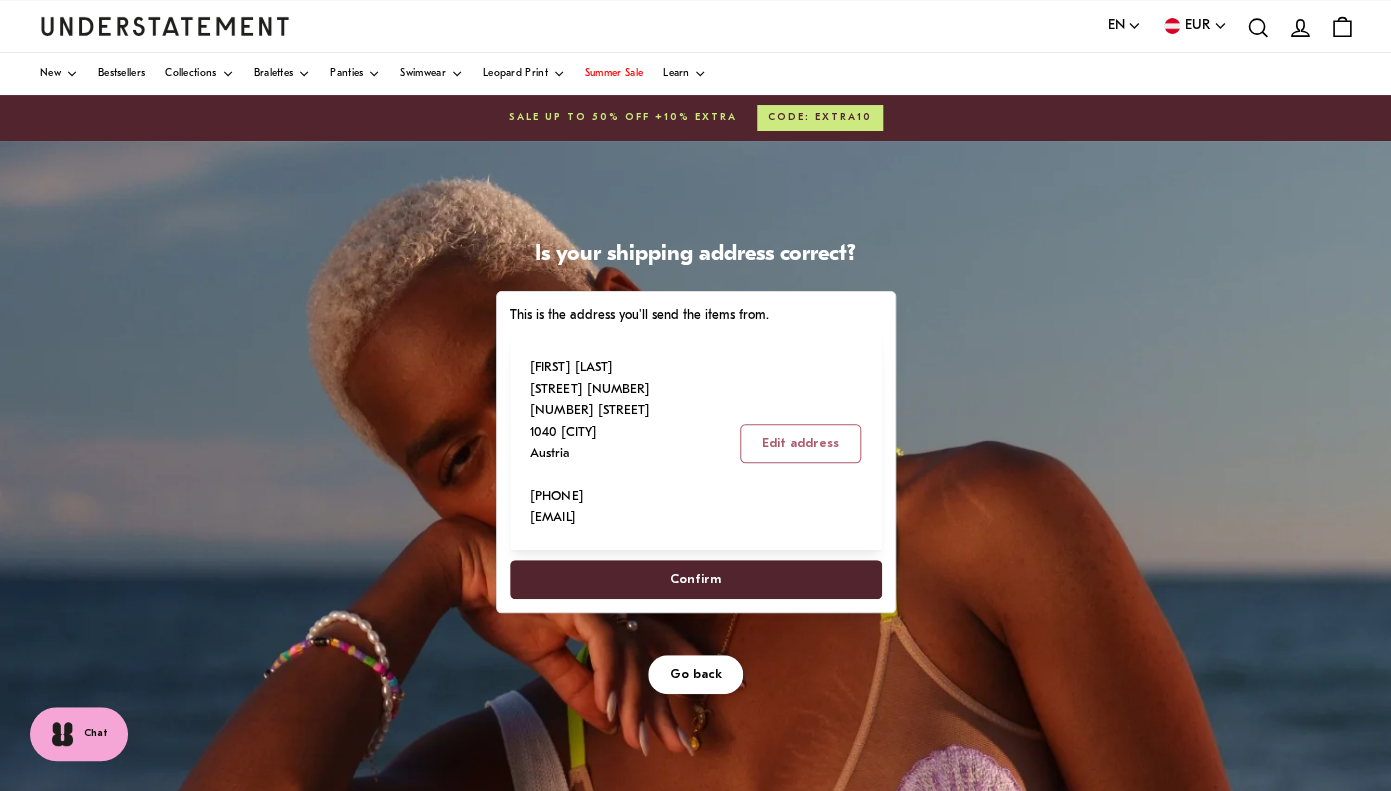 click on "Confirm" at bounding box center (695, 579) 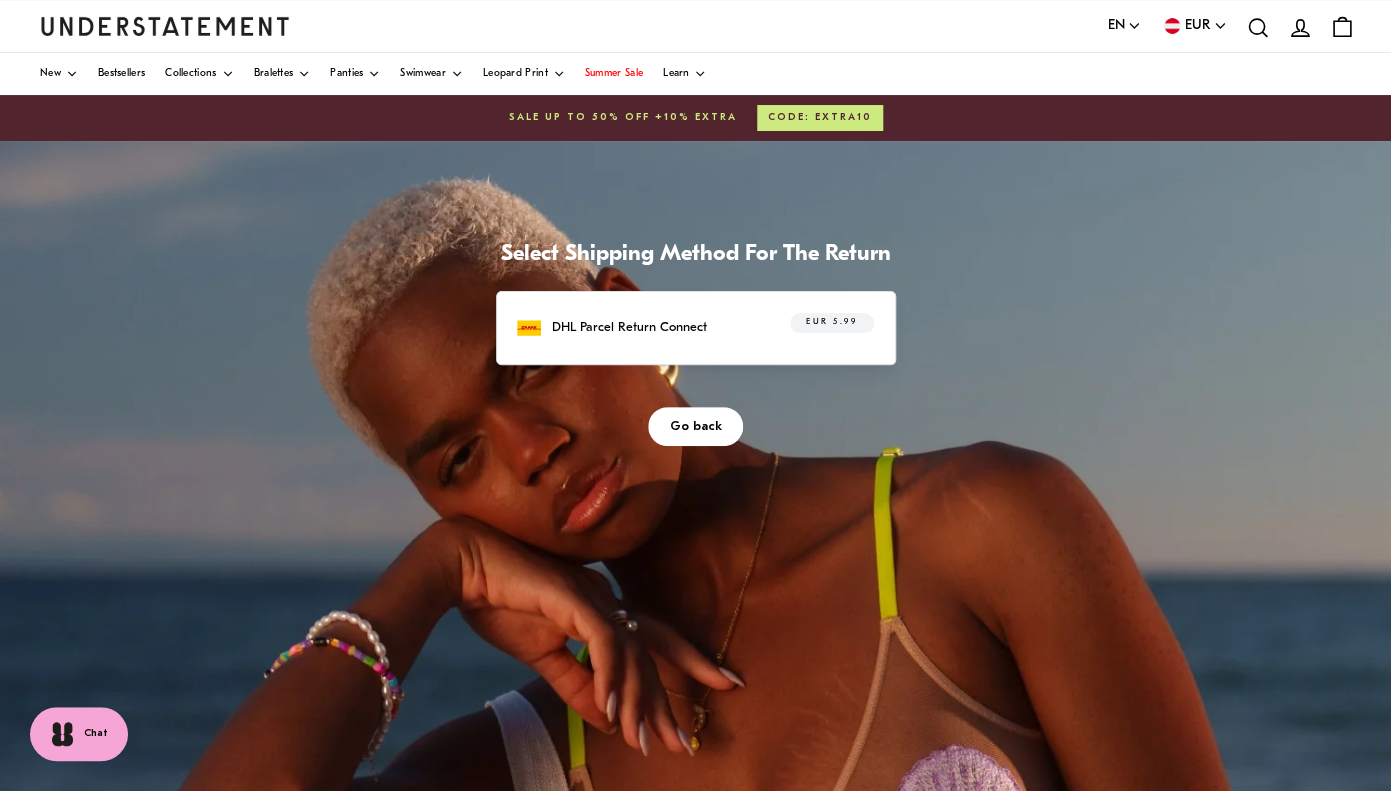 click on "DHL Parcel Return Connect EUR 5.99" at bounding box center [695, 328] 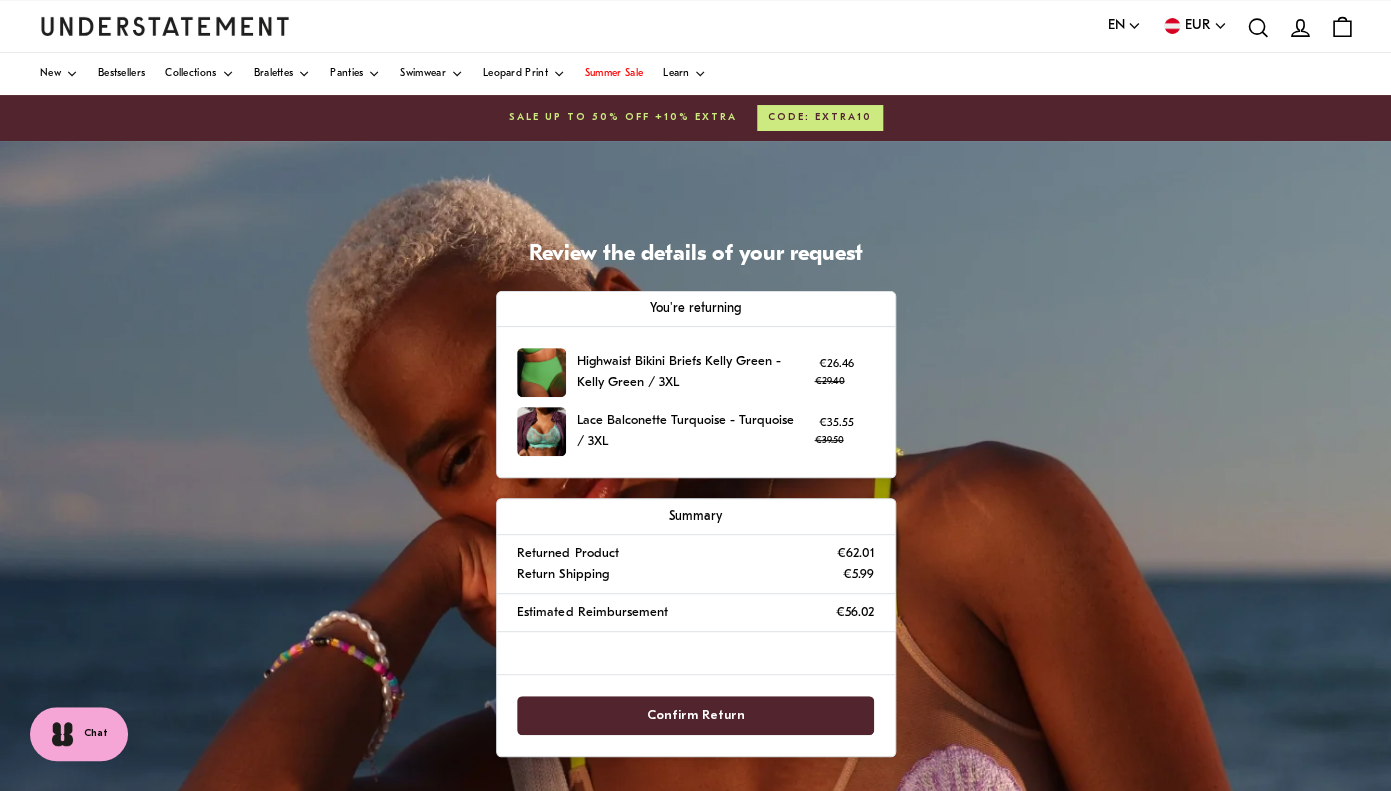 click on "Confirm Return" at bounding box center [696, 715] 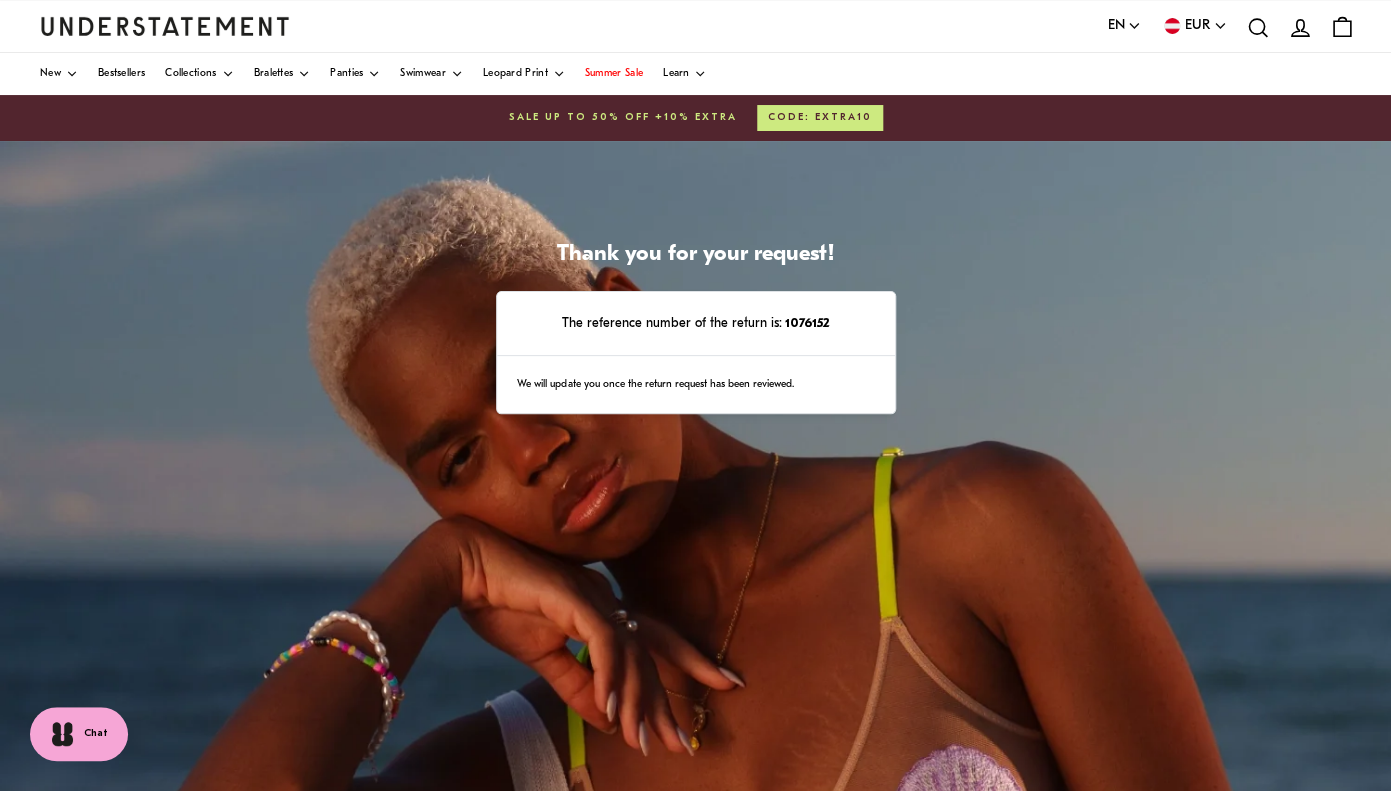 click on "Thank you for your request! The reference number of the return is:    1076152 We will update you once the return request has been reviewed.
Powered by  Pango" at bounding box center (695, 641) 